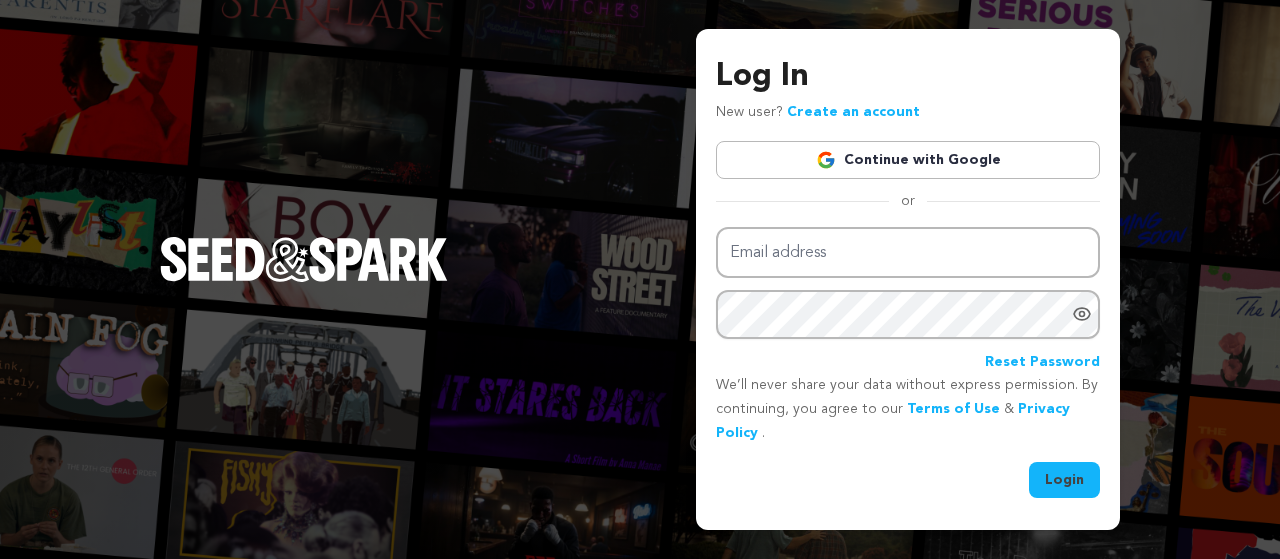 scroll, scrollTop: 0, scrollLeft: 0, axis: both 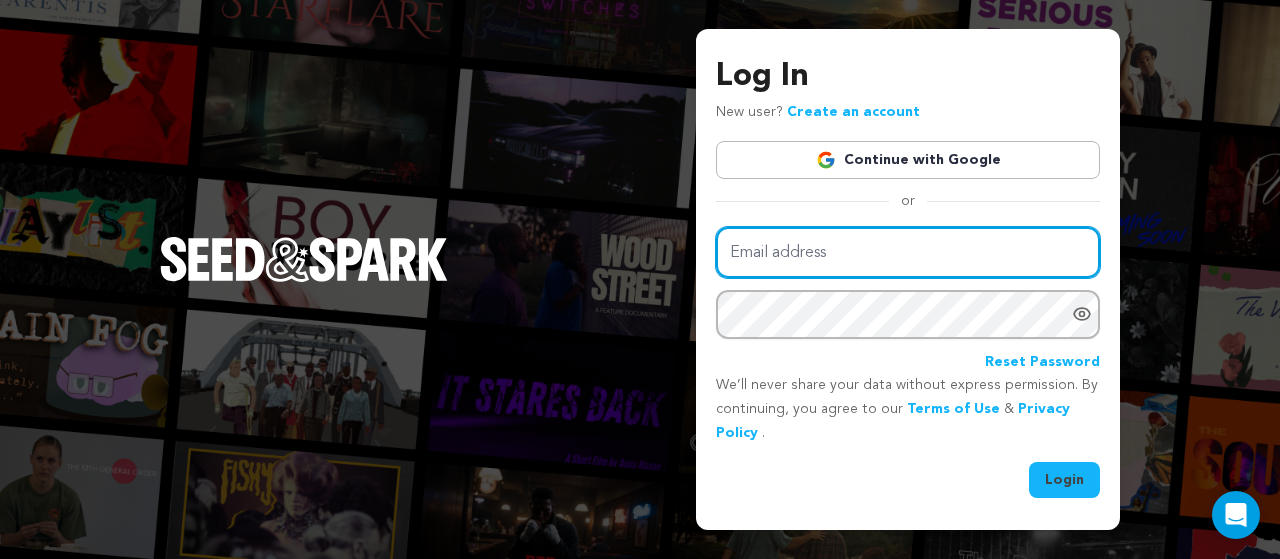 click on "Email address" at bounding box center [908, 252] 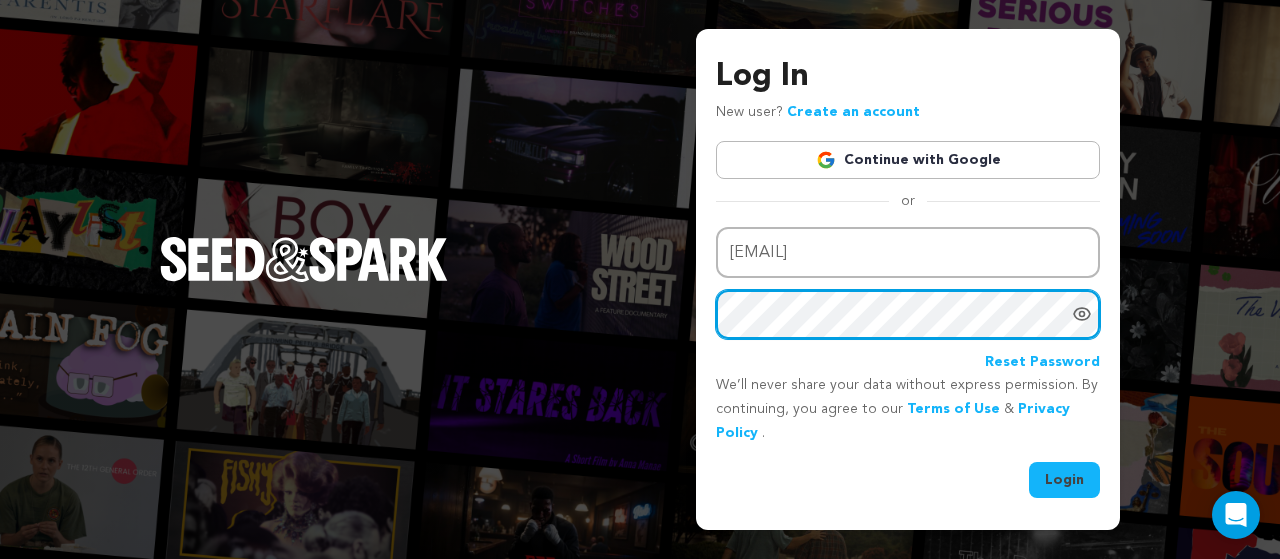 click on "Login" at bounding box center (1064, 480) 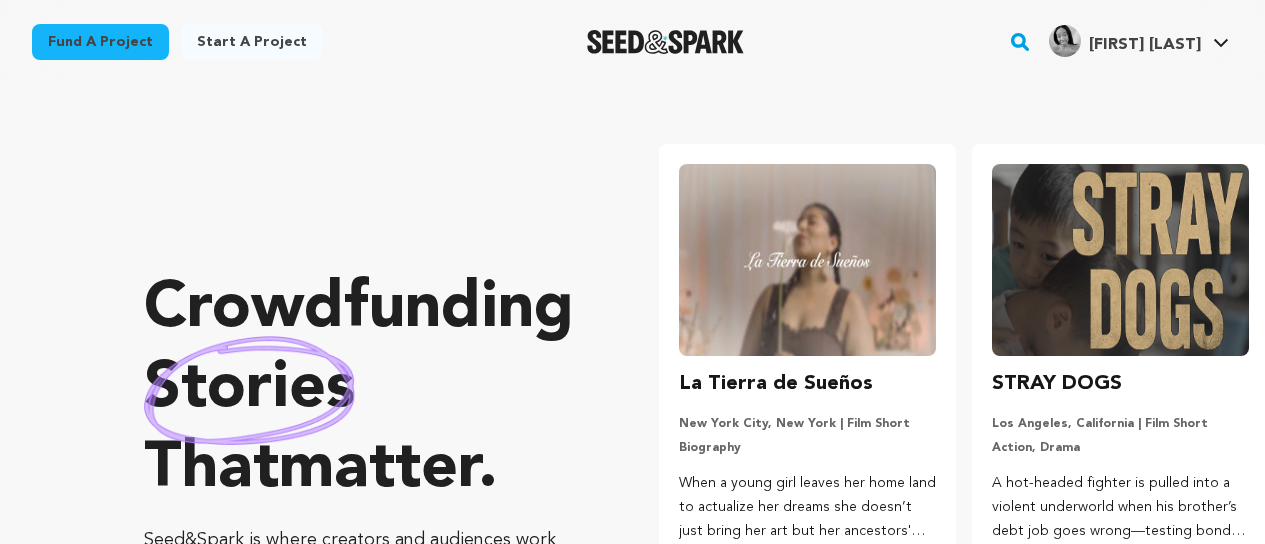scroll, scrollTop: 0, scrollLeft: 0, axis: both 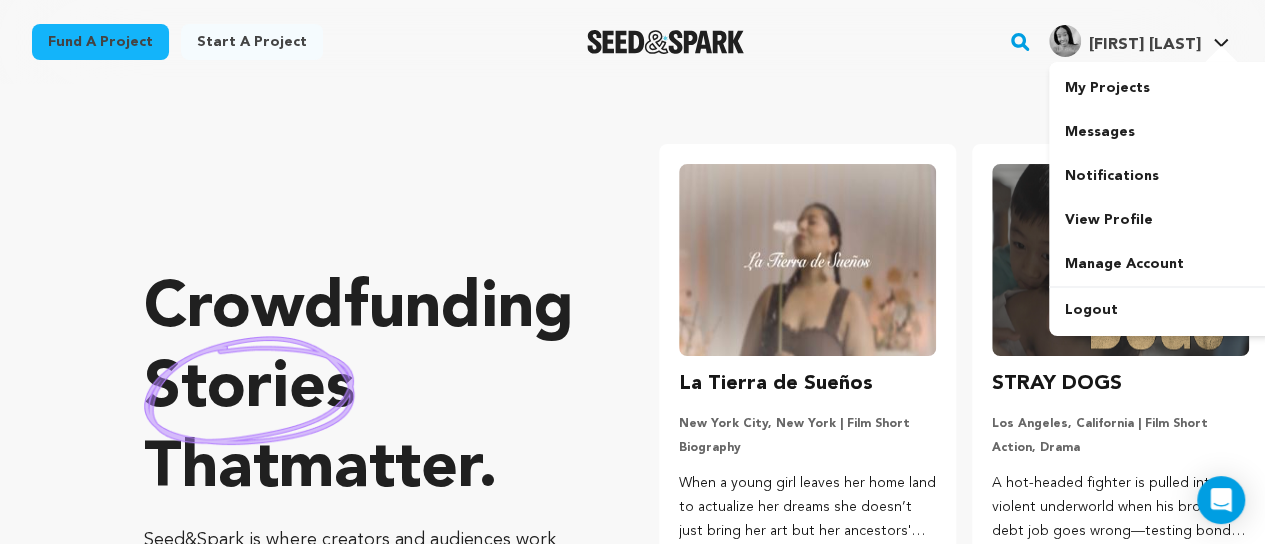 click on "Femi B.
Femi B." at bounding box center [1139, 42] 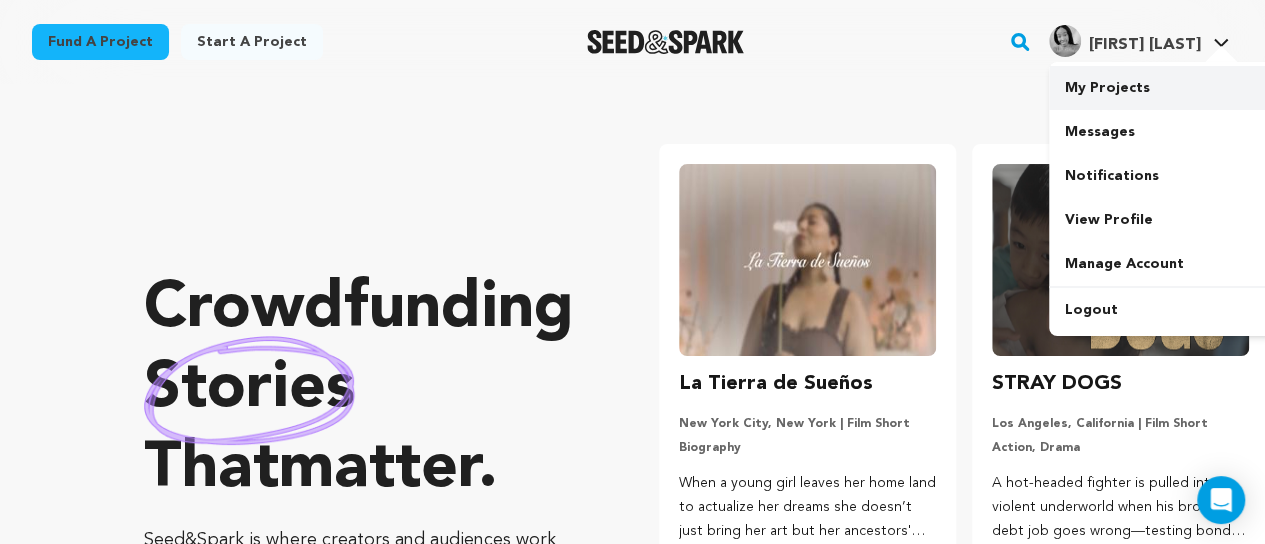 click on "My Projects" at bounding box center (1161, 88) 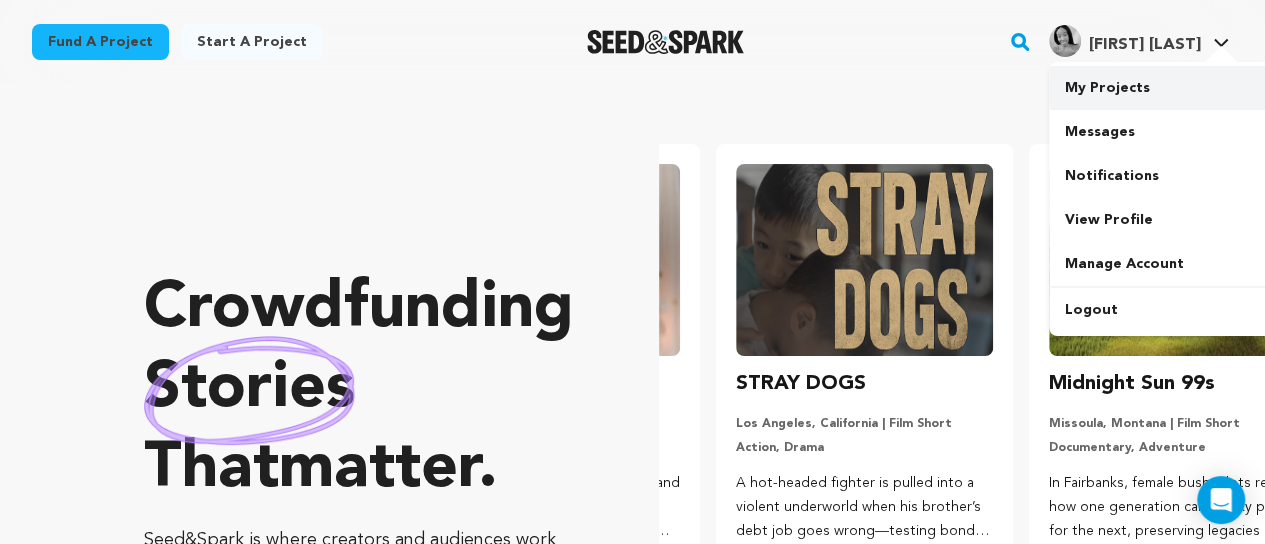 scroll, scrollTop: 0, scrollLeft: 329, axis: horizontal 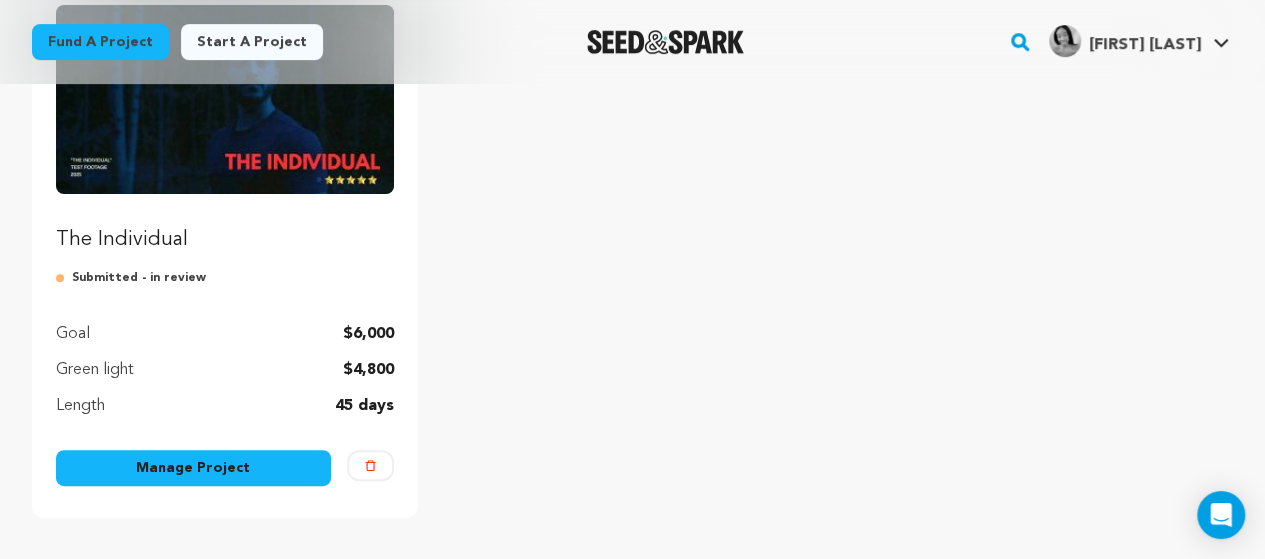 click on "The Individual" at bounding box center (225, 129) 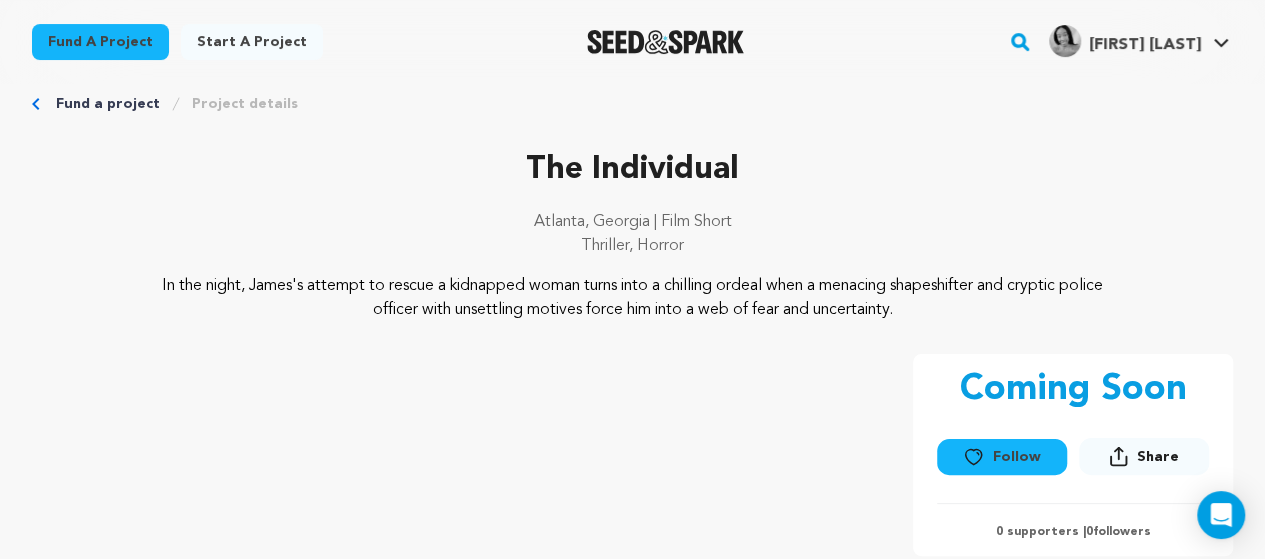 scroll, scrollTop: 31, scrollLeft: 0, axis: vertical 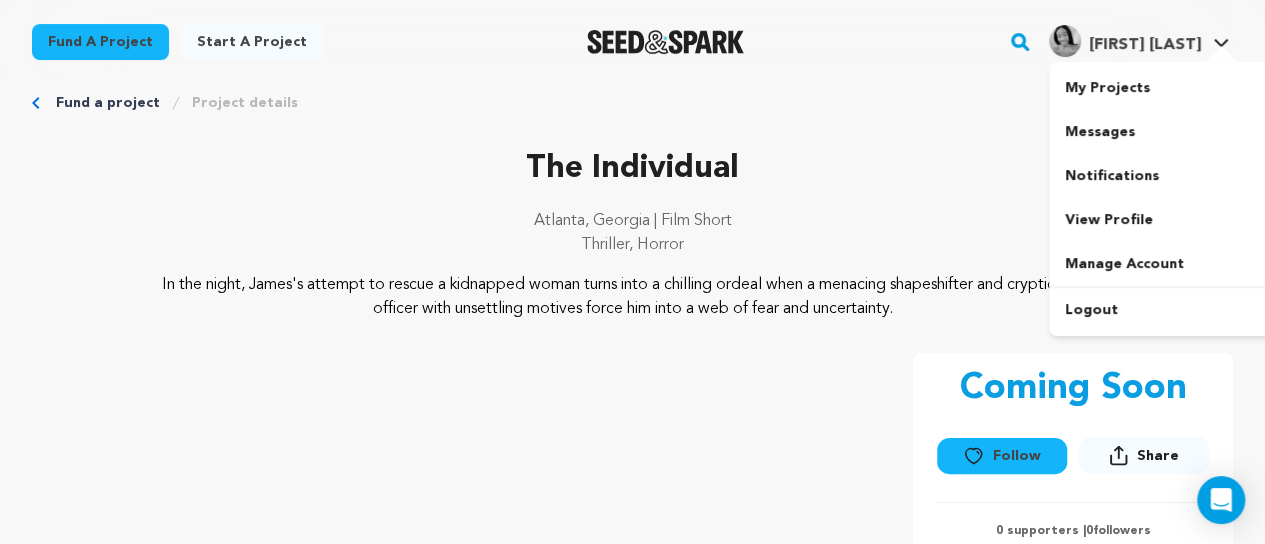 click at bounding box center [1221, 56] 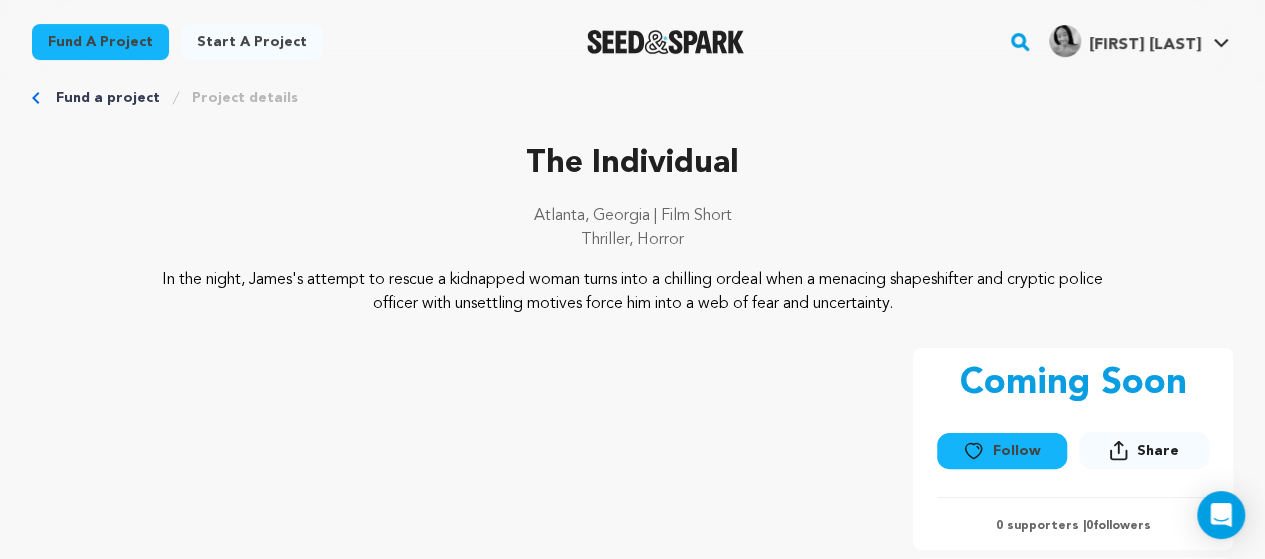 scroll, scrollTop: 30, scrollLeft: 0, axis: vertical 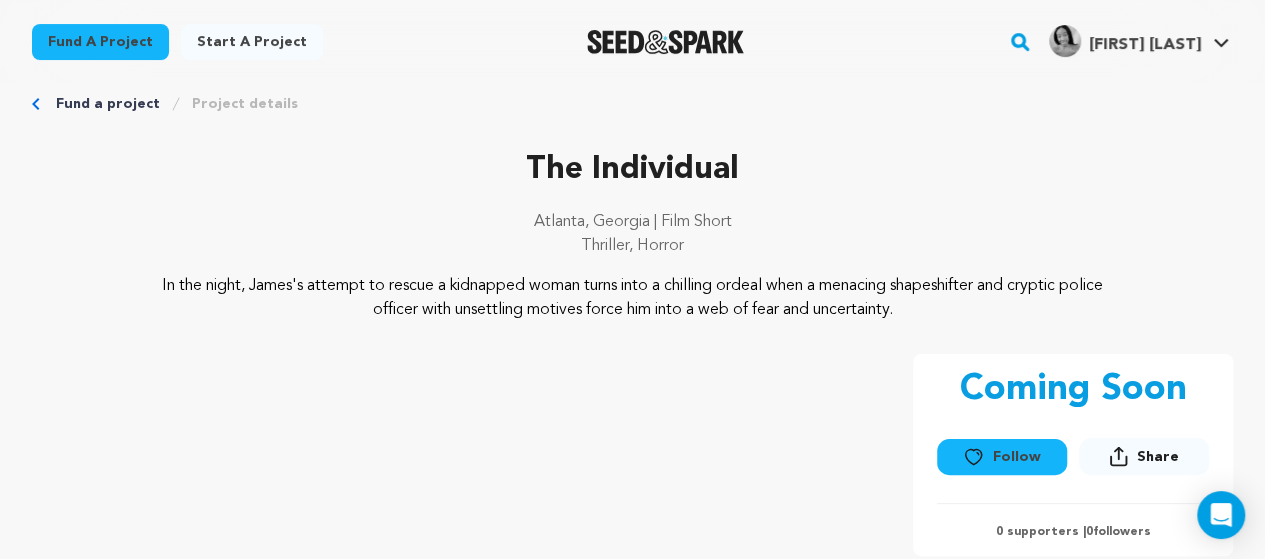 click on "[FIRST] [LAST_INITIAL]" at bounding box center [1145, 45] 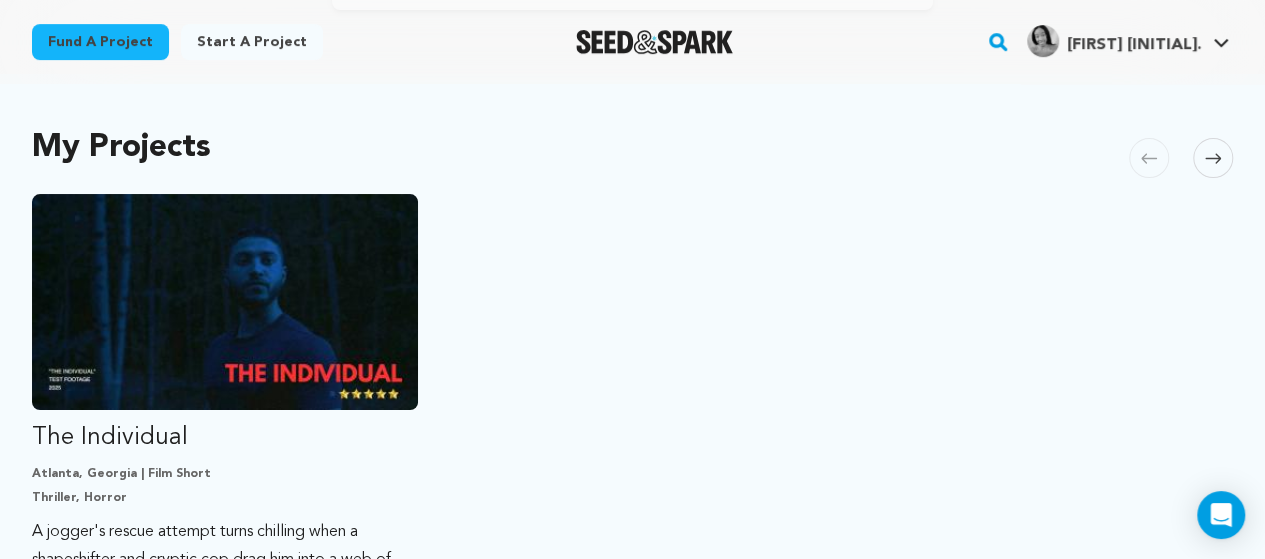 scroll, scrollTop: 355, scrollLeft: 0, axis: vertical 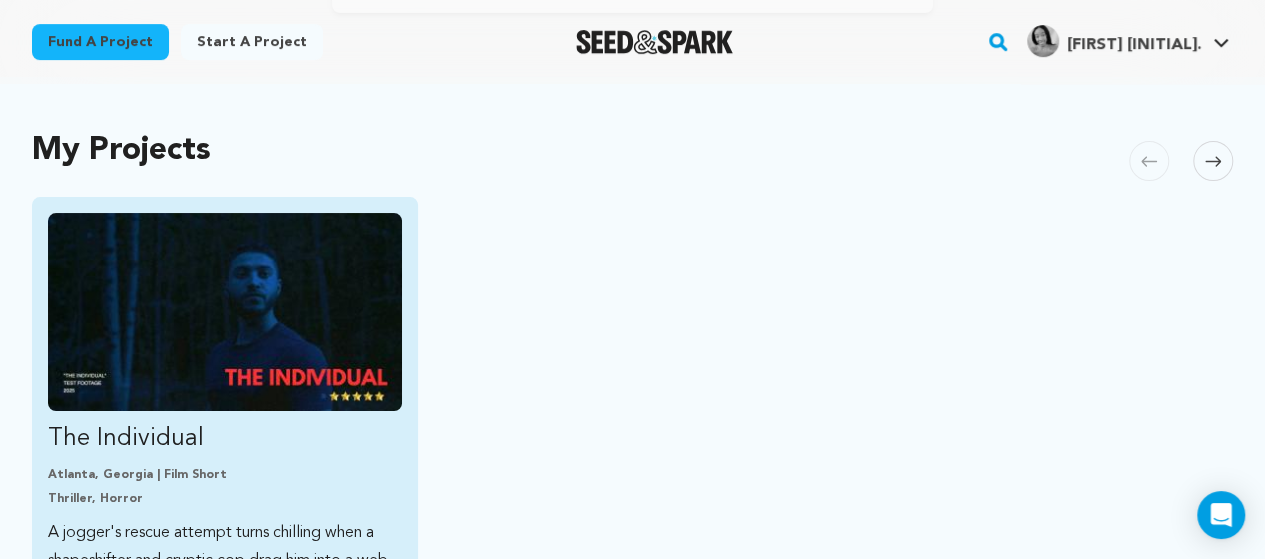 click at bounding box center [225, 312] 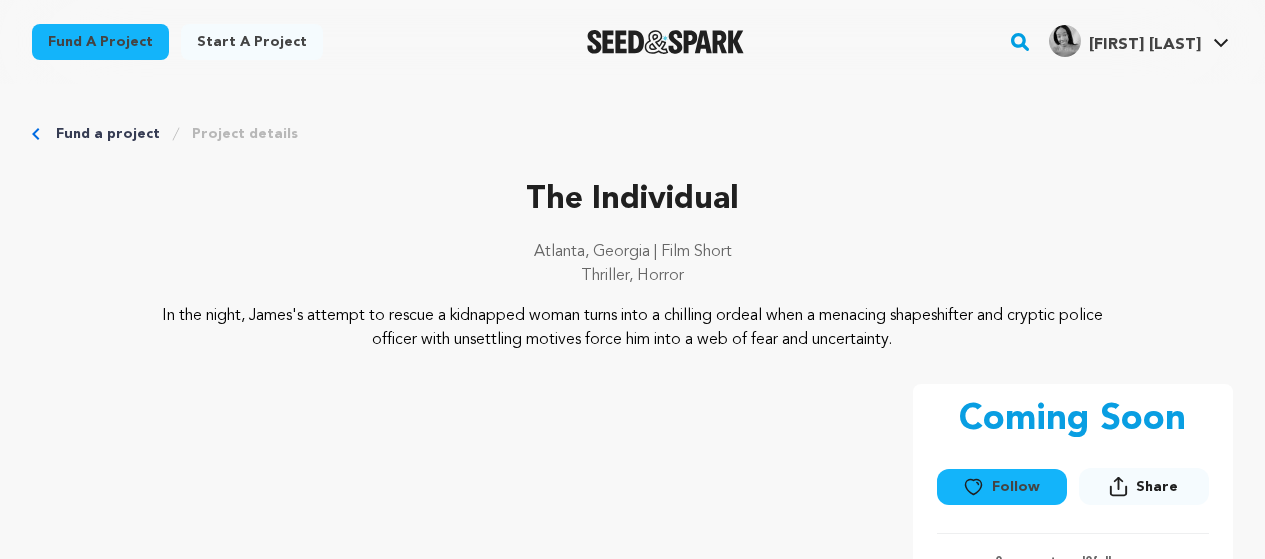 scroll, scrollTop: 0, scrollLeft: 0, axis: both 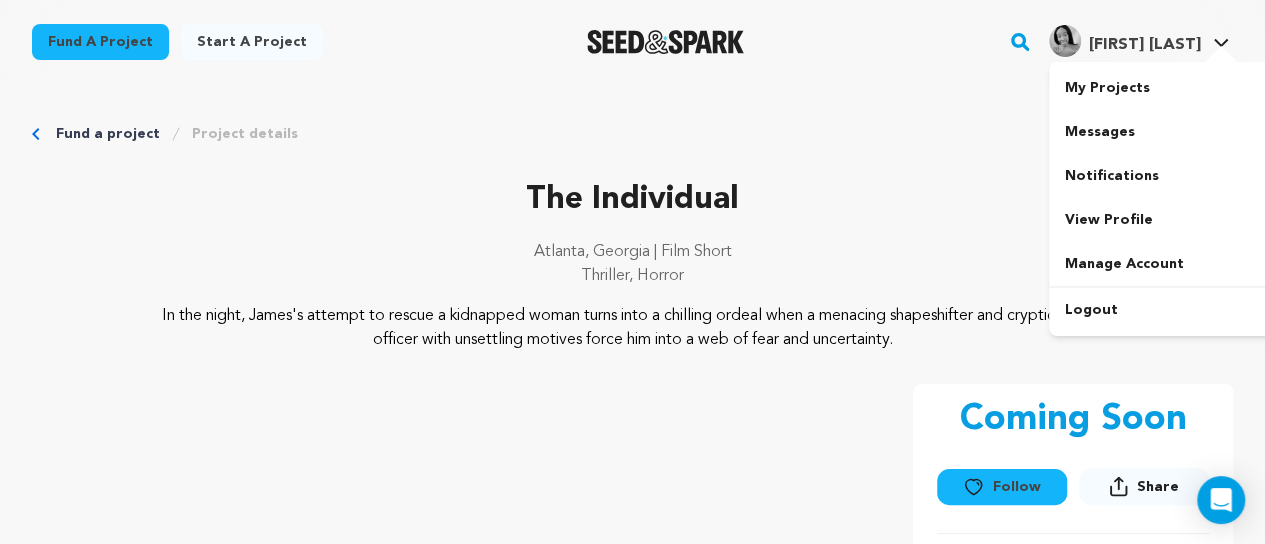 click on "Femi B.
Femi B." at bounding box center (1139, 39) 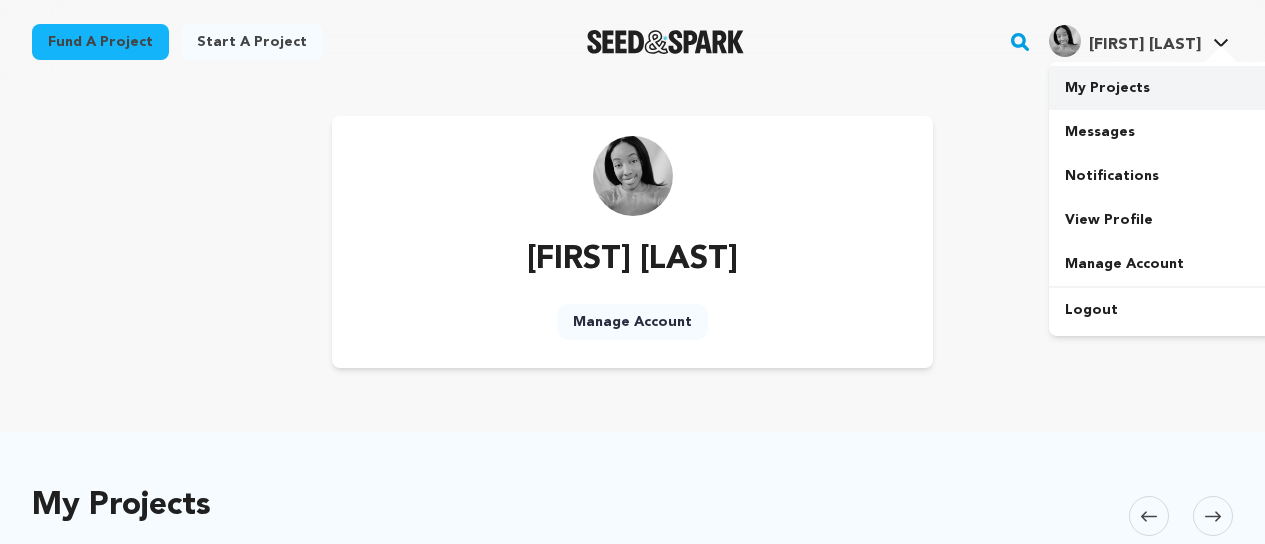 scroll, scrollTop: 0, scrollLeft: 0, axis: both 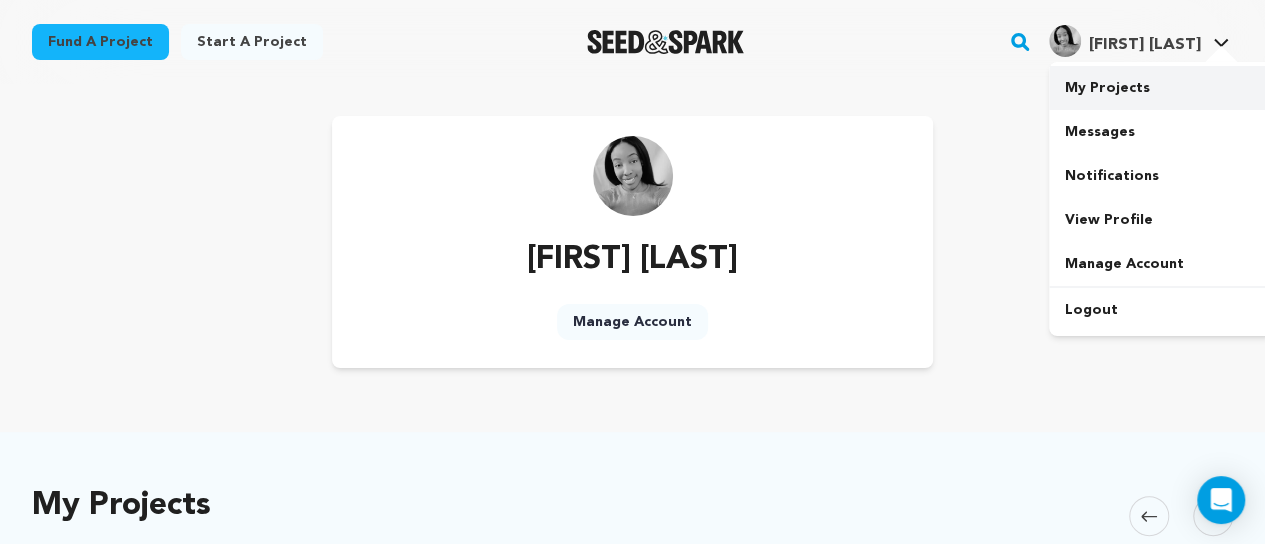 click on "My Projects" at bounding box center (1161, 88) 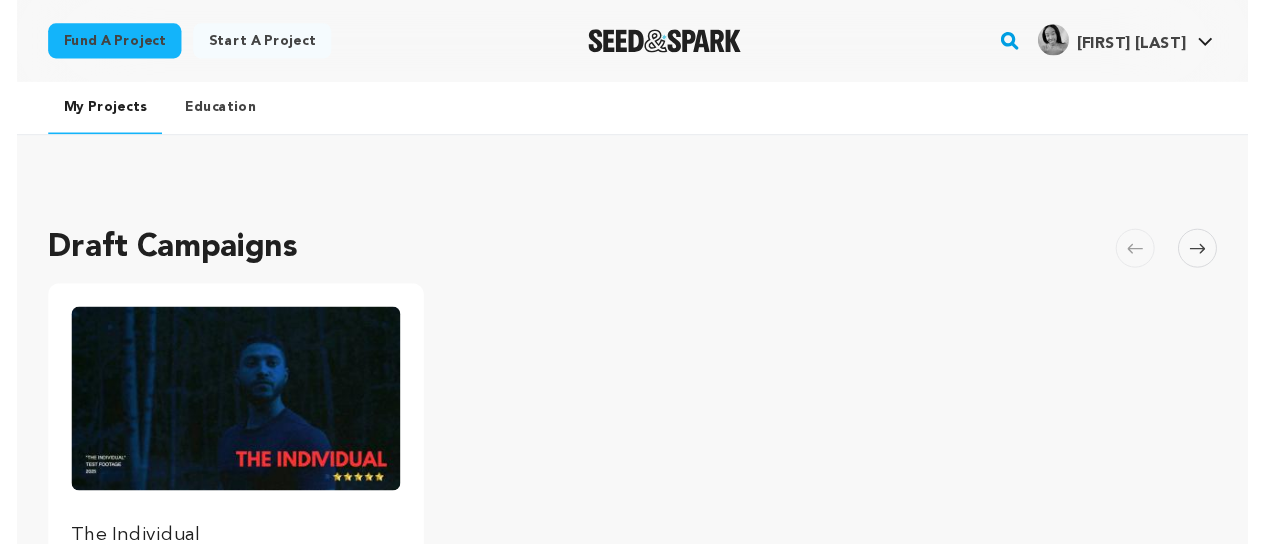 scroll, scrollTop: 0, scrollLeft: 0, axis: both 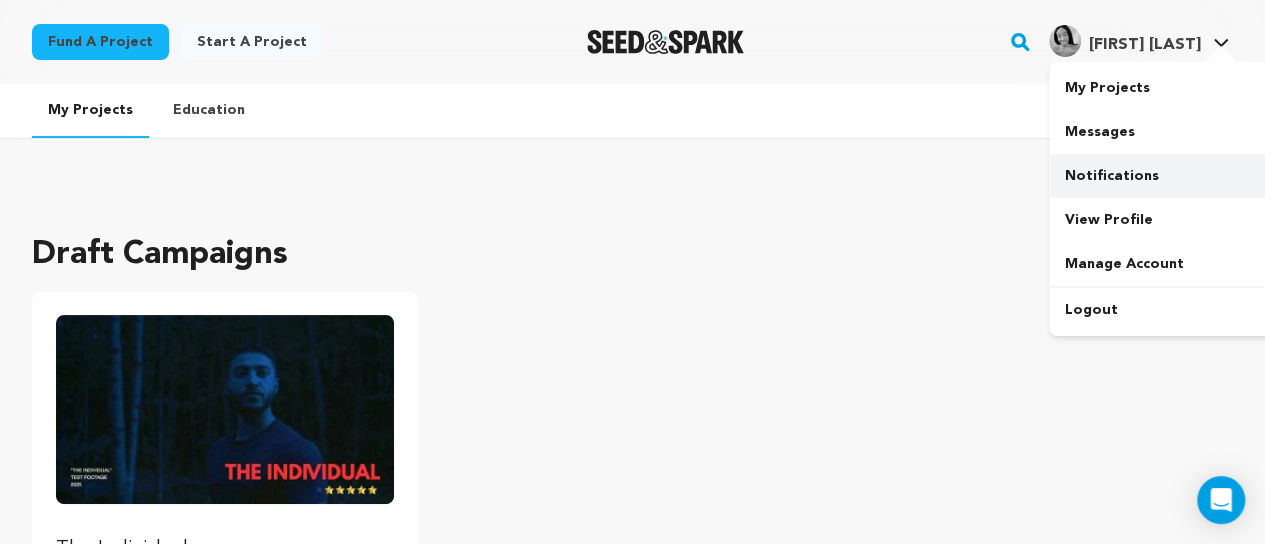 click on "Notifications" at bounding box center [1161, 176] 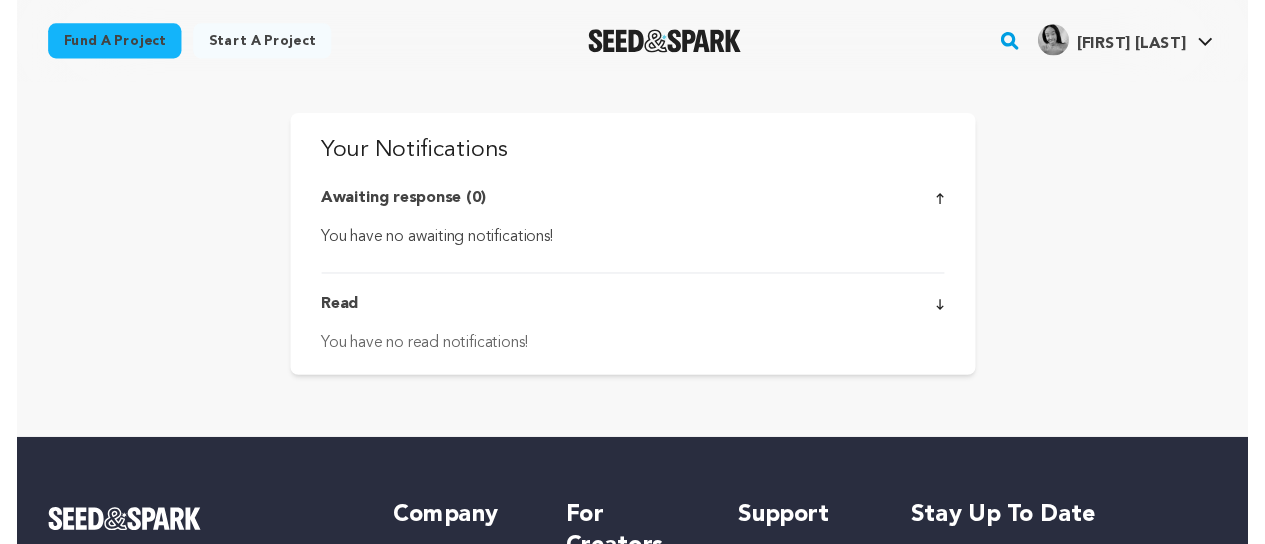 scroll, scrollTop: 0, scrollLeft: 0, axis: both 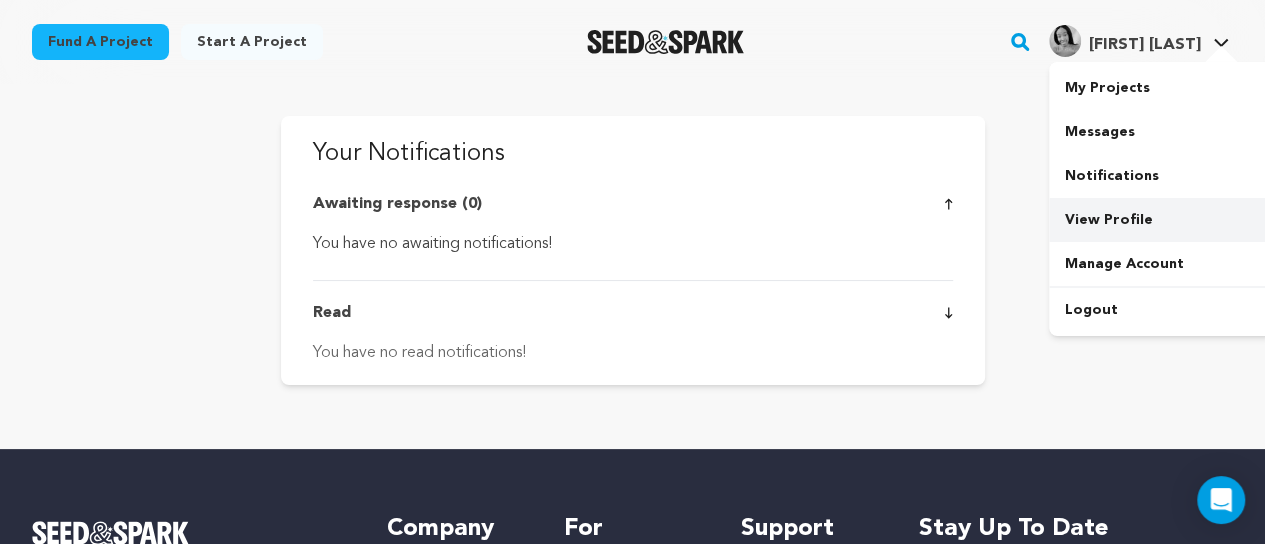 click on "View Profile" at bounding box center (1161, 220) 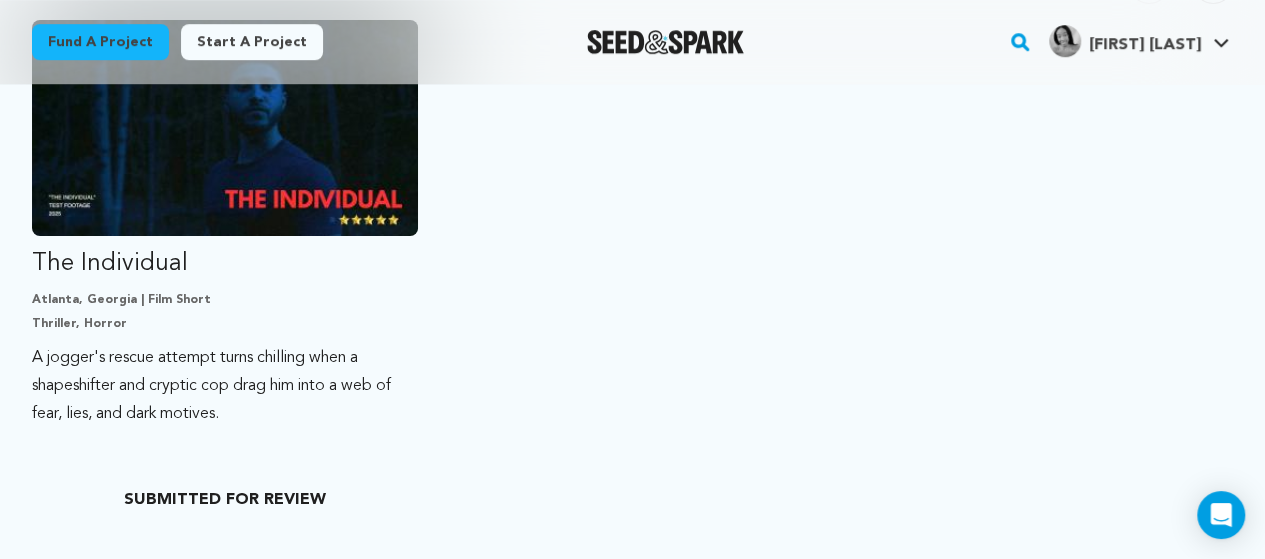 scroll, scrollTop: 534, scrollLeft: 0, axis: vertical 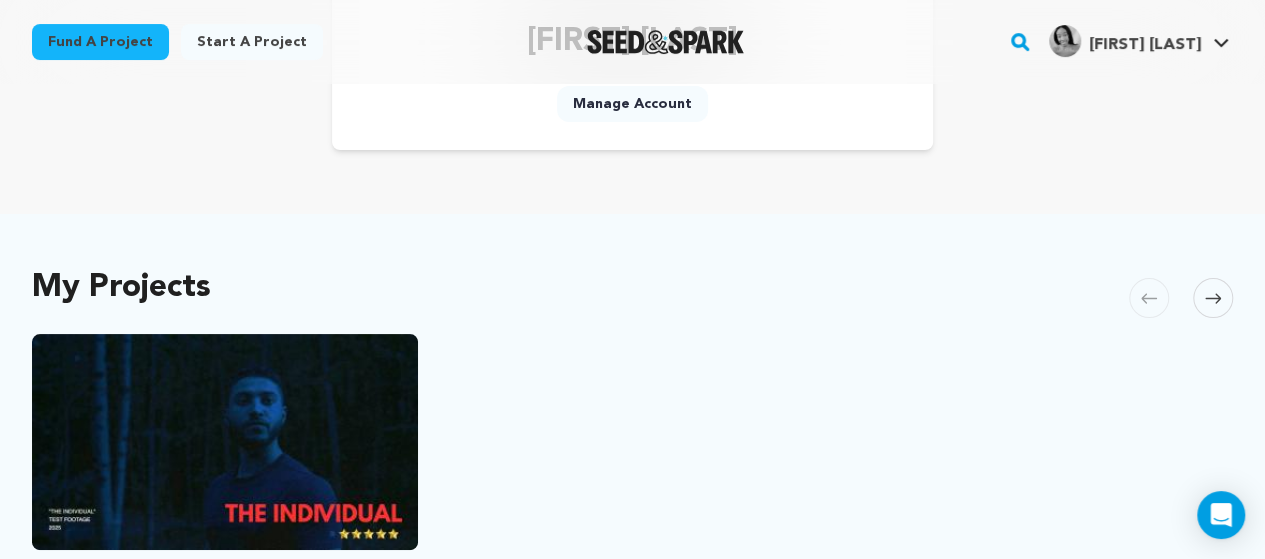 click on "Manage Account" at bounding box center [632, 104] 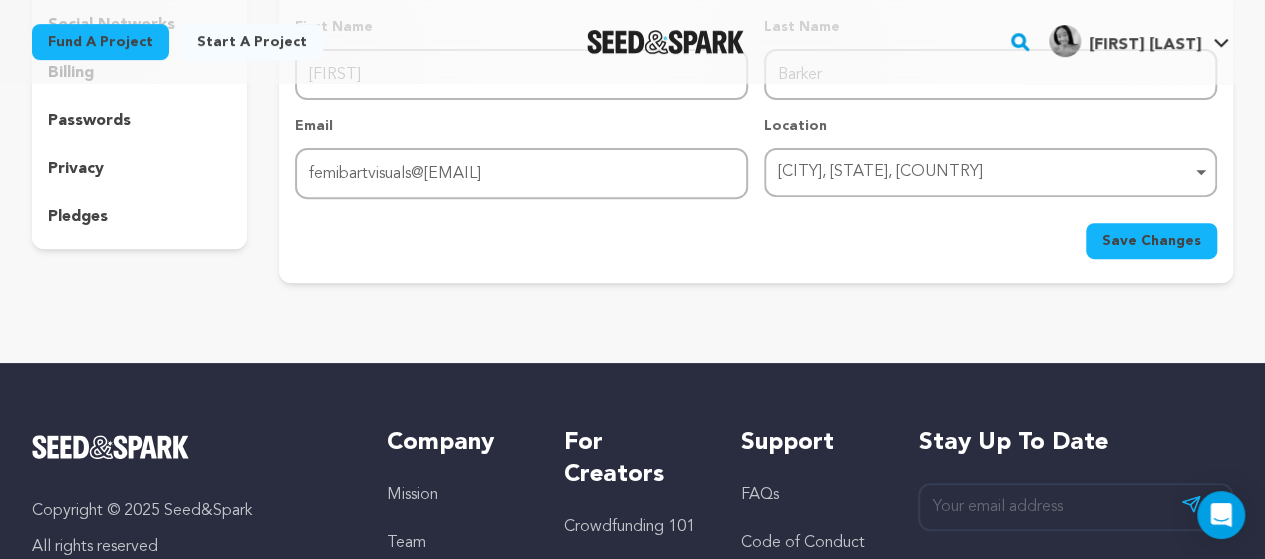 scroll, scrollTop: 316, scrollLeft: 0, axis: vertical 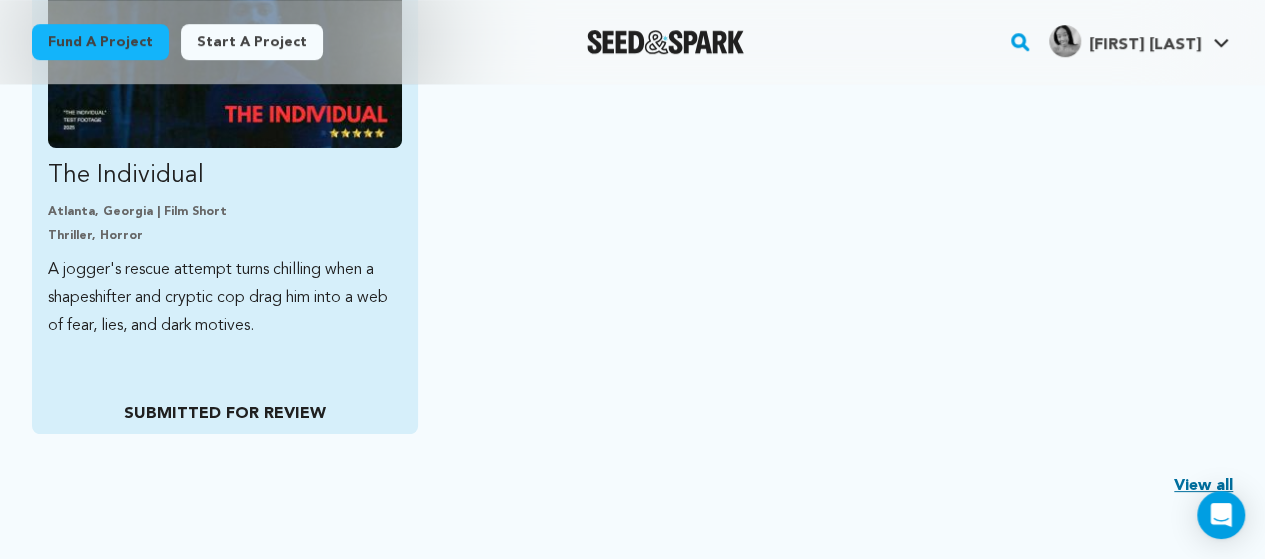 click on "SUBMITTED FOR REVIEW" at bounding box center [225, 414] 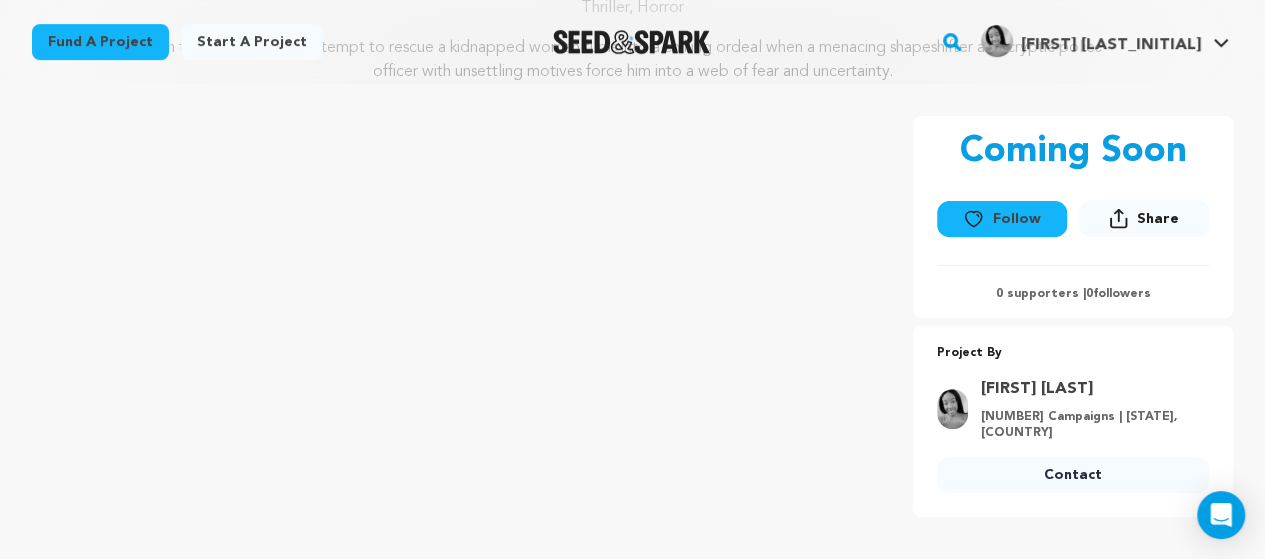 scroll, scrollTop: 267, scrollLeft: 0, axis: vertical 